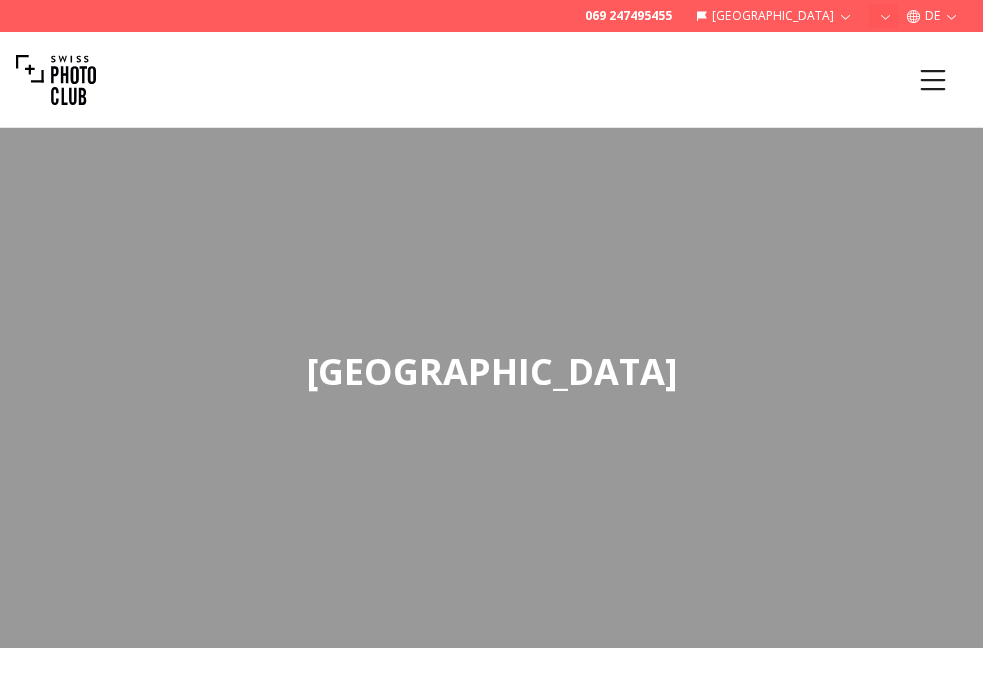 scroll, scrollTop: 0, scrollLeft: 0, axis: both 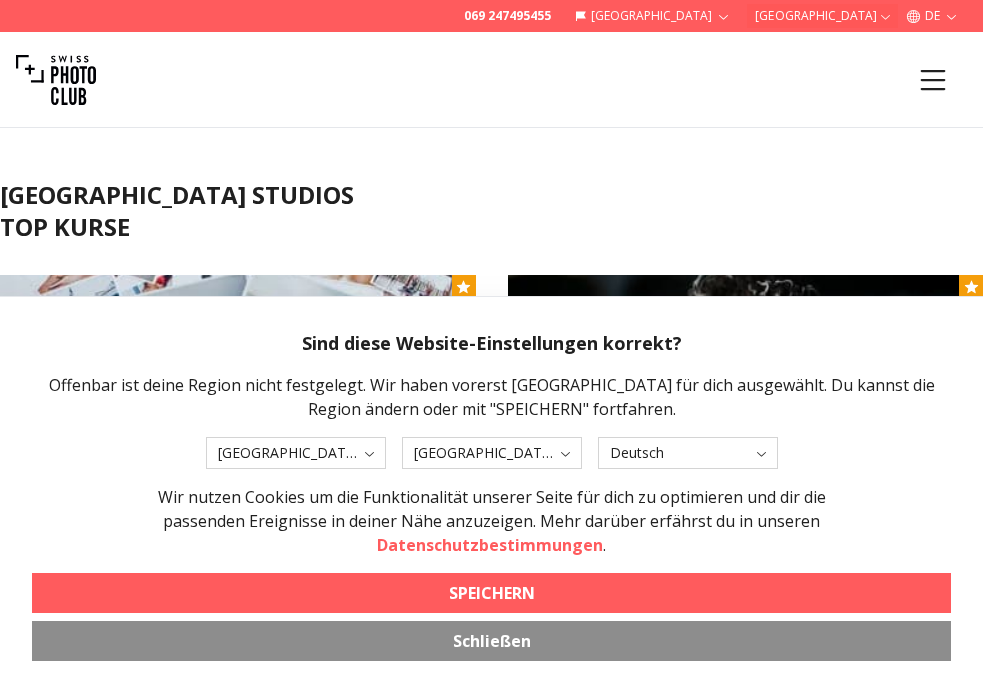 click on "Schließen" at bounding box center (491, 641) 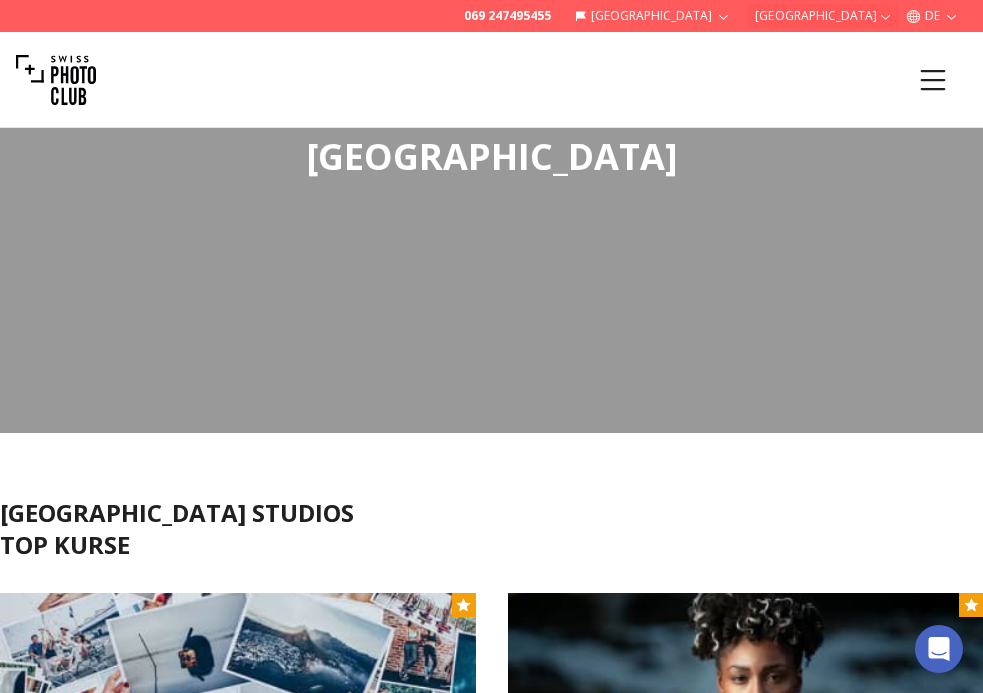 scroll, scrollTop: 186, scrollLeft: 0, axis: vertical 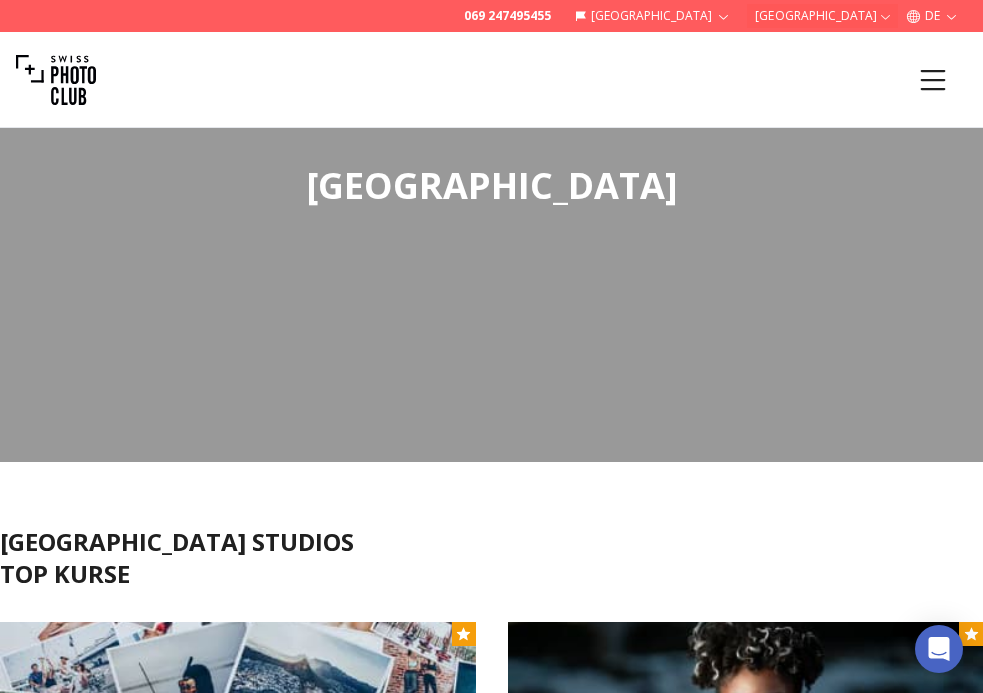 click at bounding box center (56, 80) 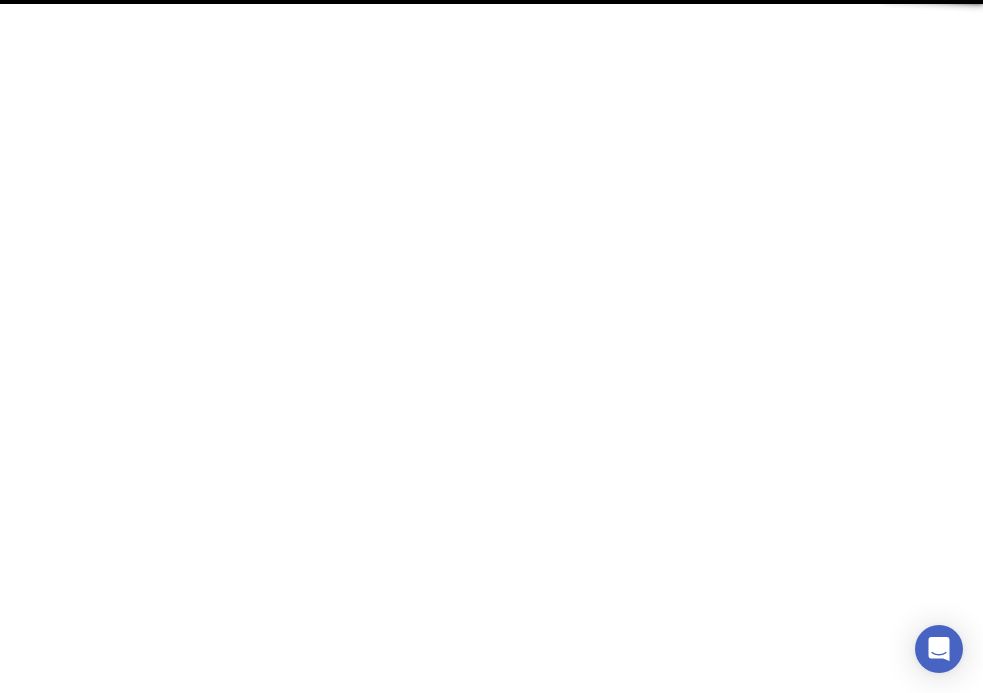 scroll, scrollTop: 0, scrollLeft: 0, axis: both 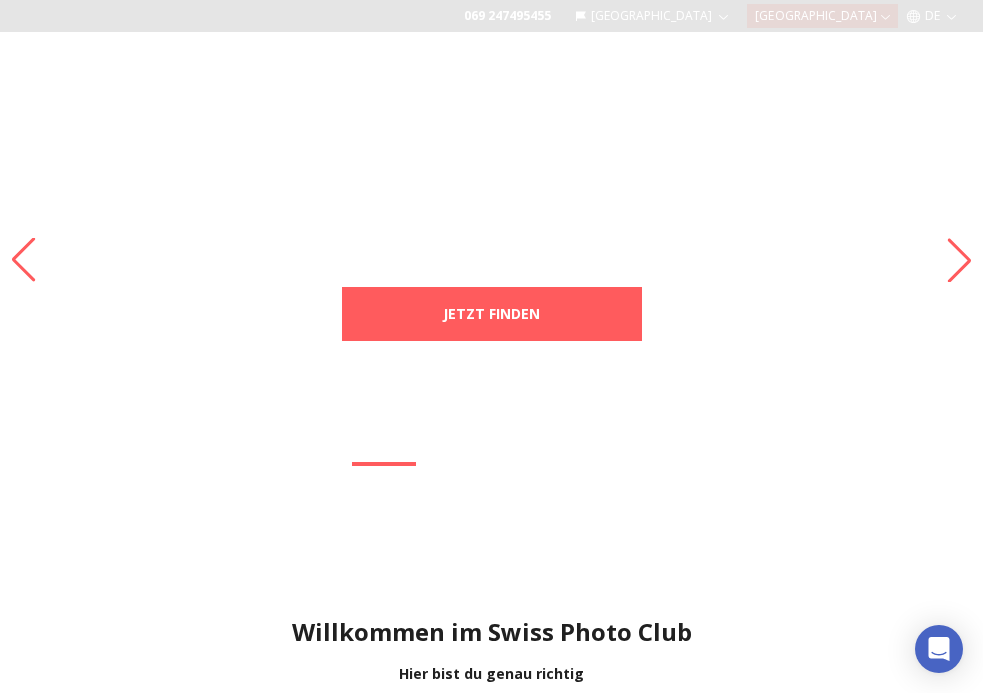 click at bounding box center (491, 260) 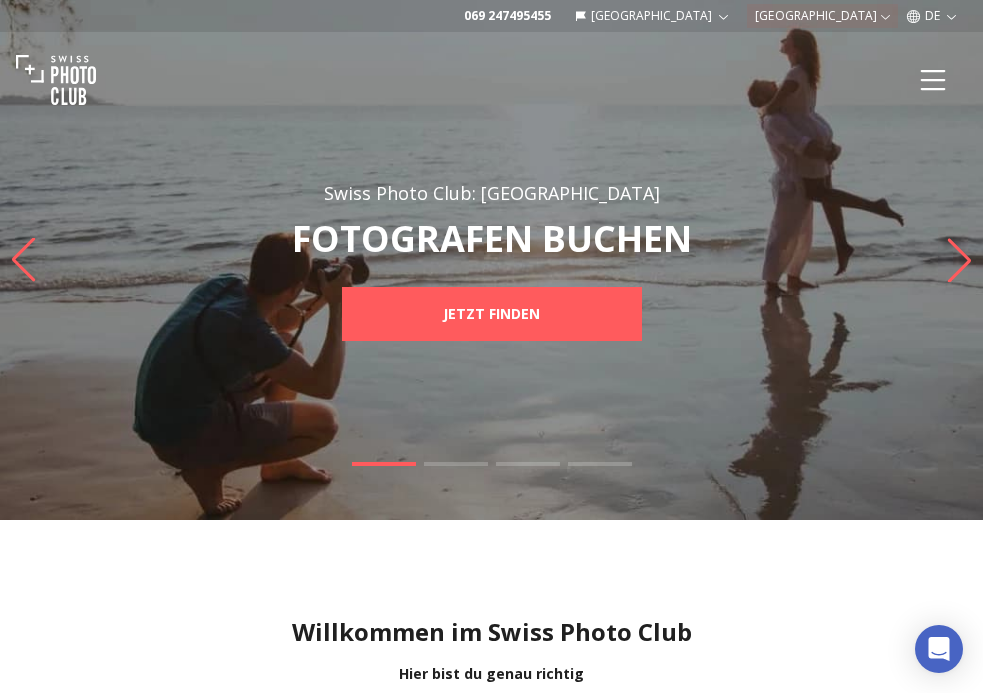 click 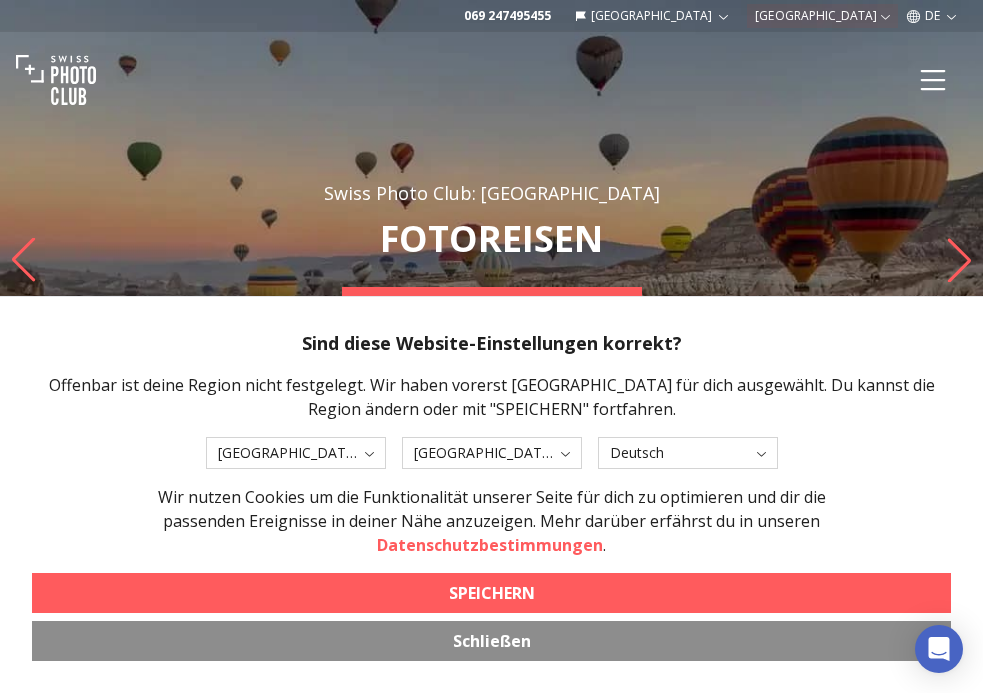 click 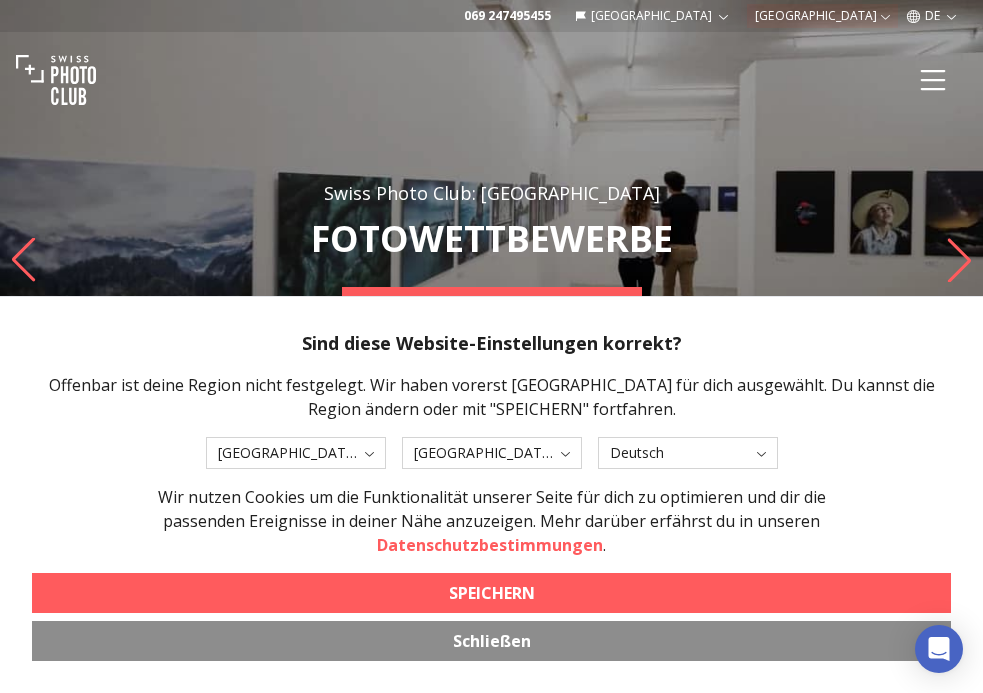 click on "SPEICHERN" at bounding box center (492, 593) 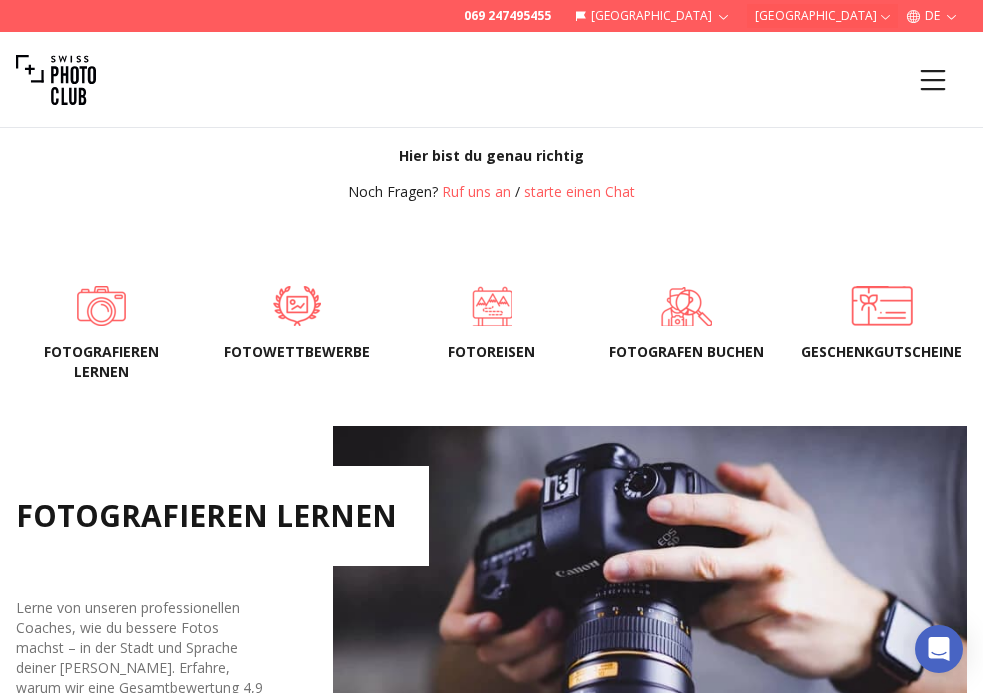 scroll, scrollTop: 568, scrollLeft: 0, axis: vertical 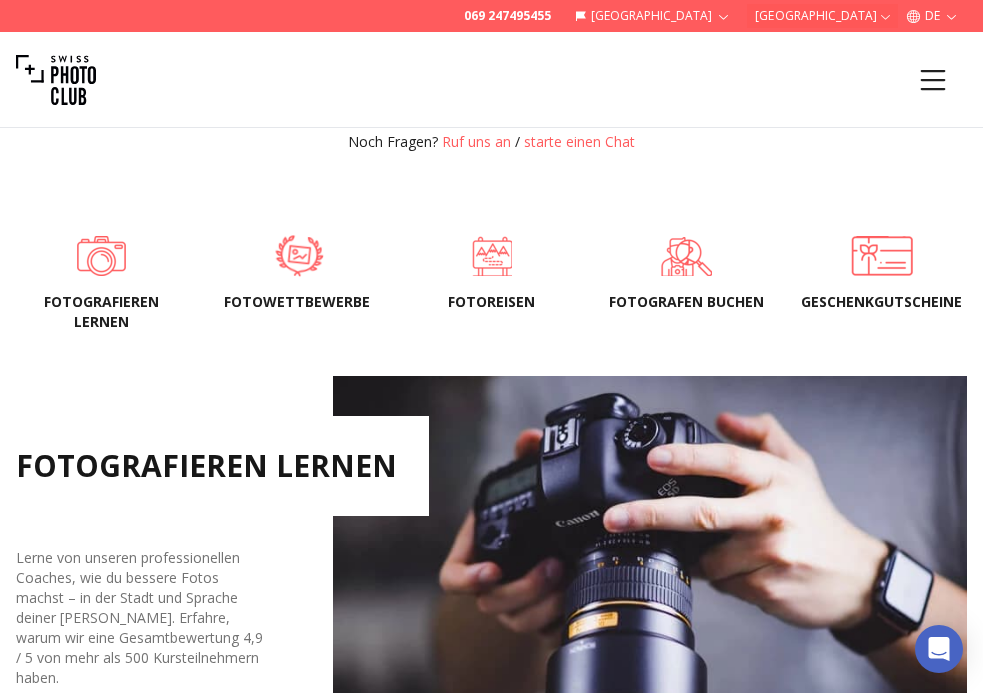 click at bounding box center (298, 256) 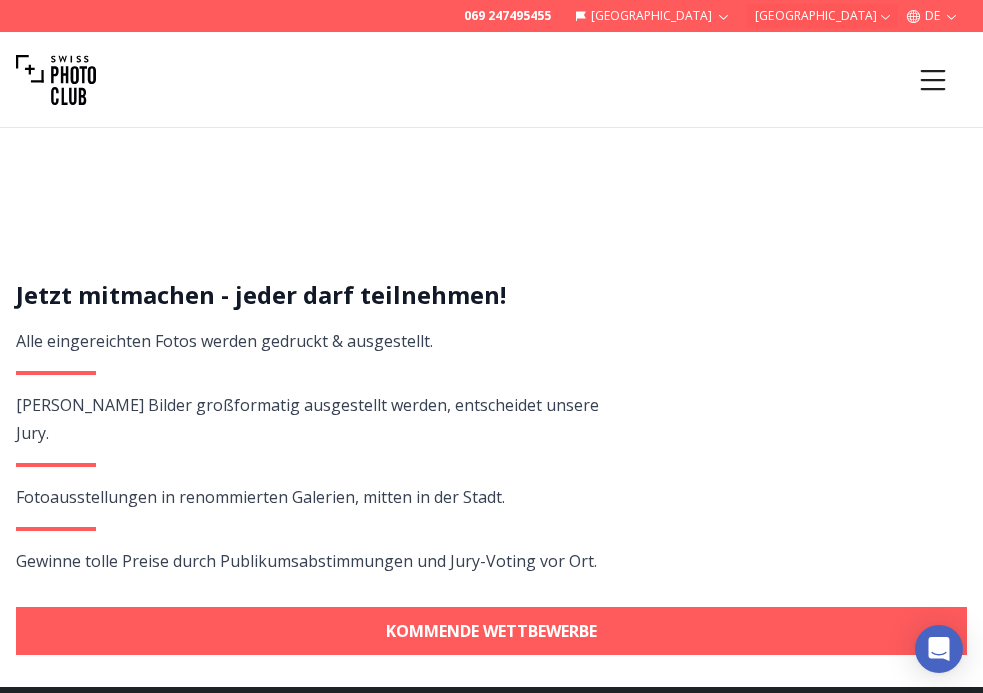 scroll, scrollTop: 981, scrollLeft: 0, axis: vertical 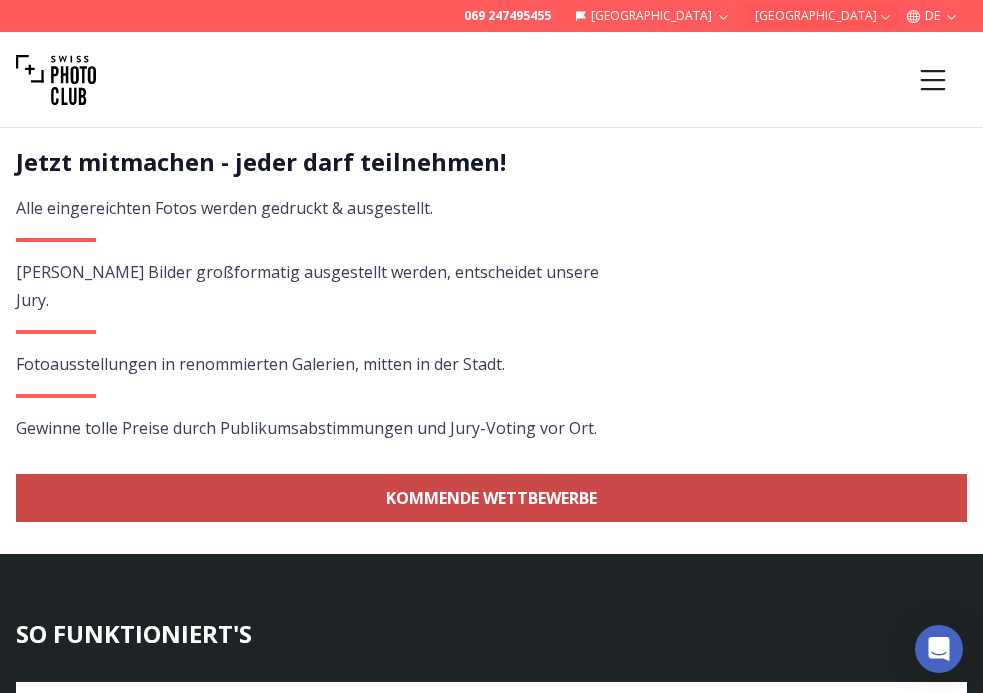 click on "KOMMENDE WETTBEWERBE" at bounding box center [491, 498] 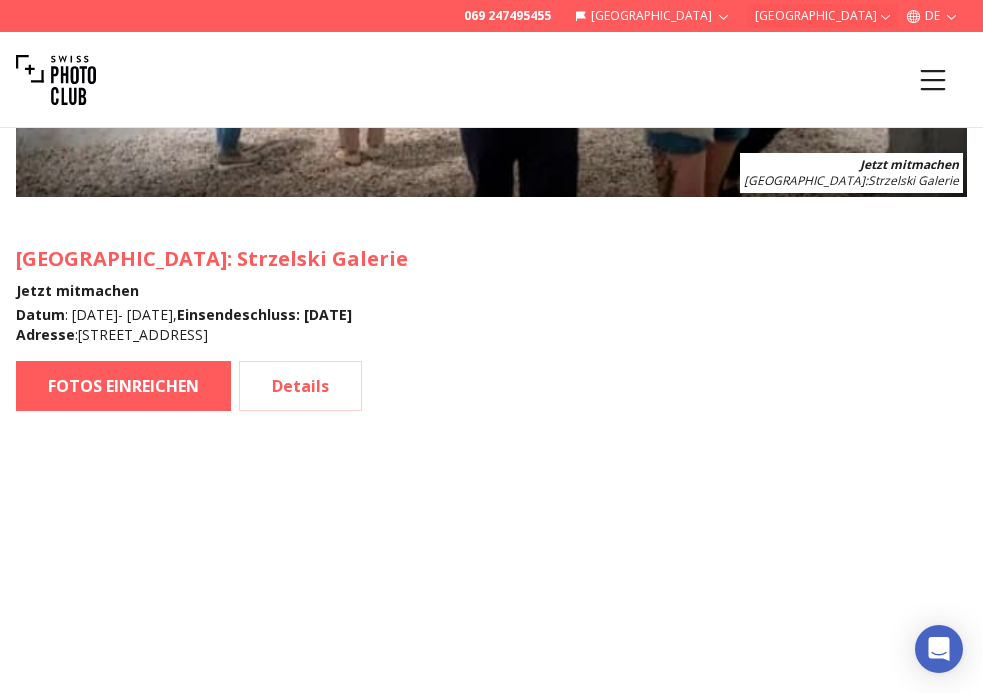 scroll, scrollTop: 7537, scrollLeft: 0, axis: vertical 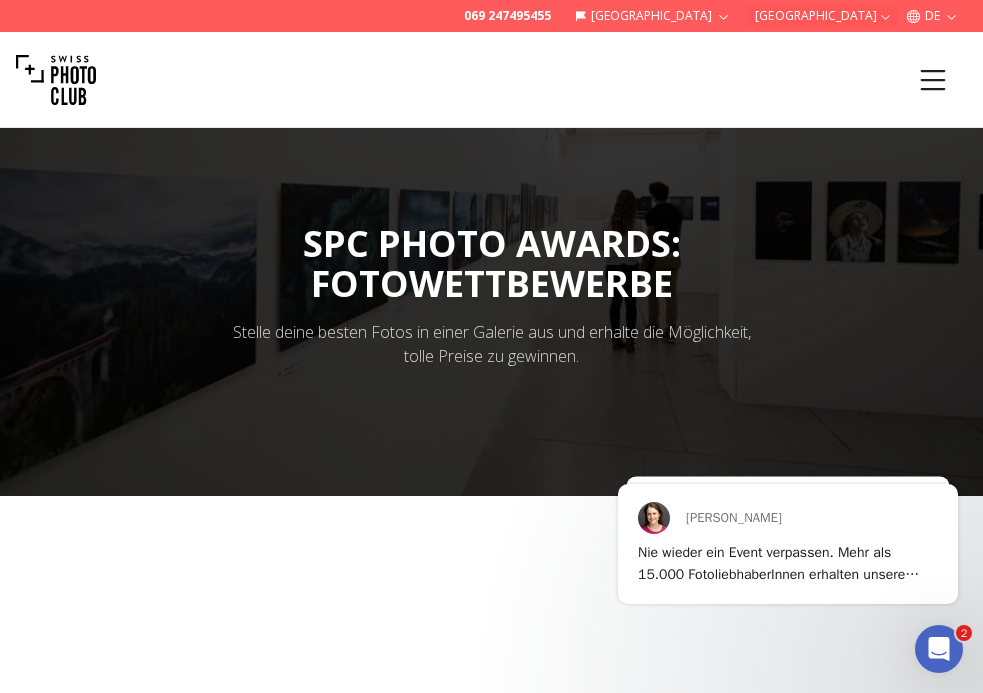 click at bounding box center (56, 80) 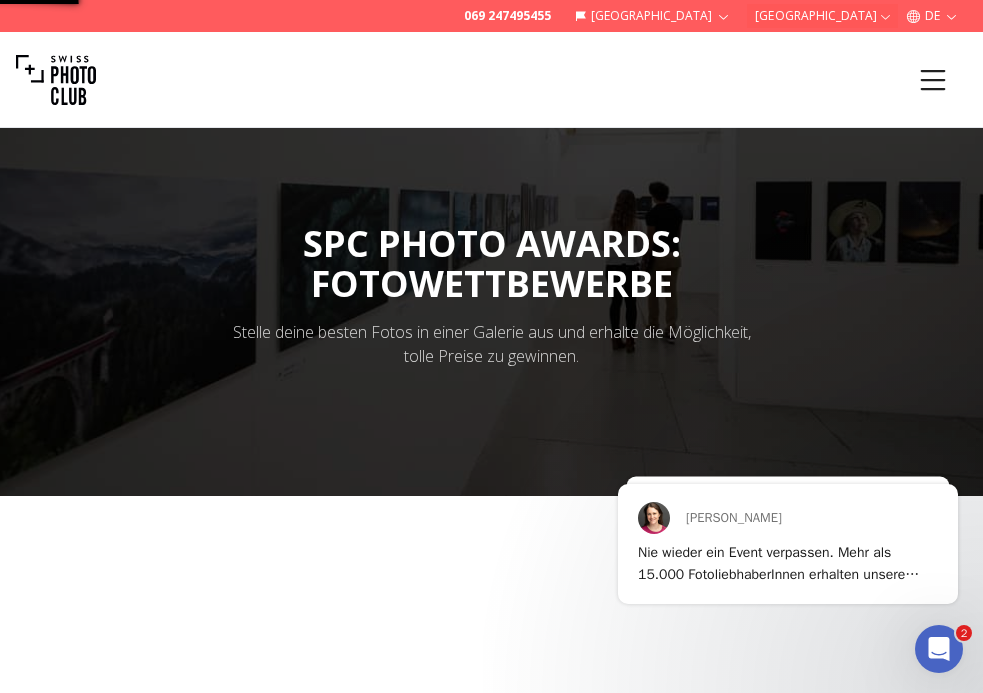 click at bounding box center [56, 80] 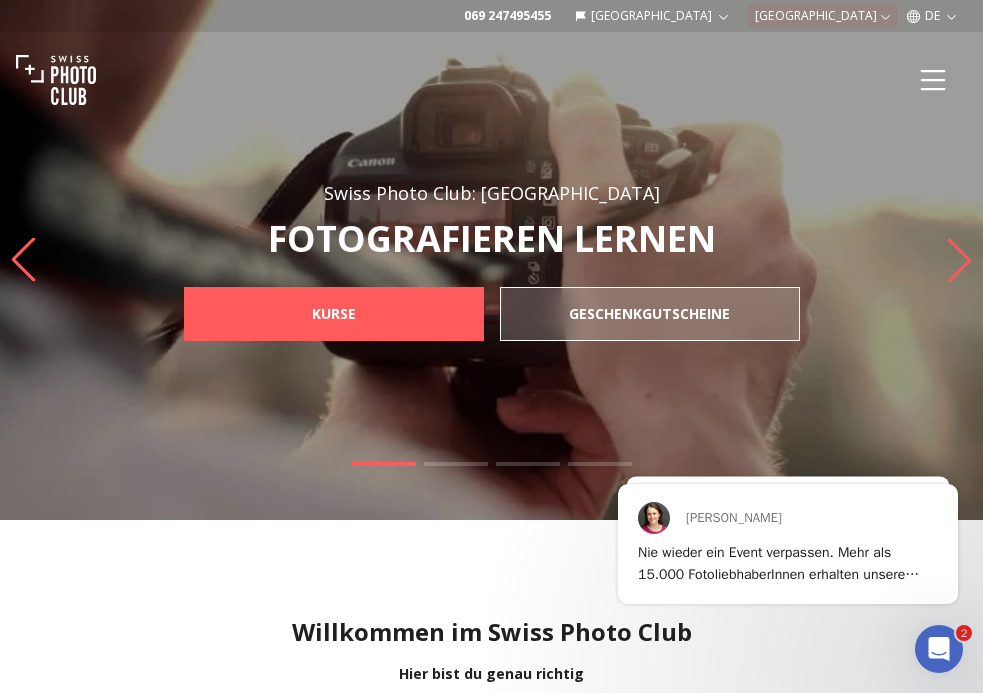 click on "Swiss Photo Club: [GEOGRAPHIC_DATA] FOTOGRAFIEREN LERNEN KURSE GESCHENKGUTSCHEINE" at bounding box center (492, 260) 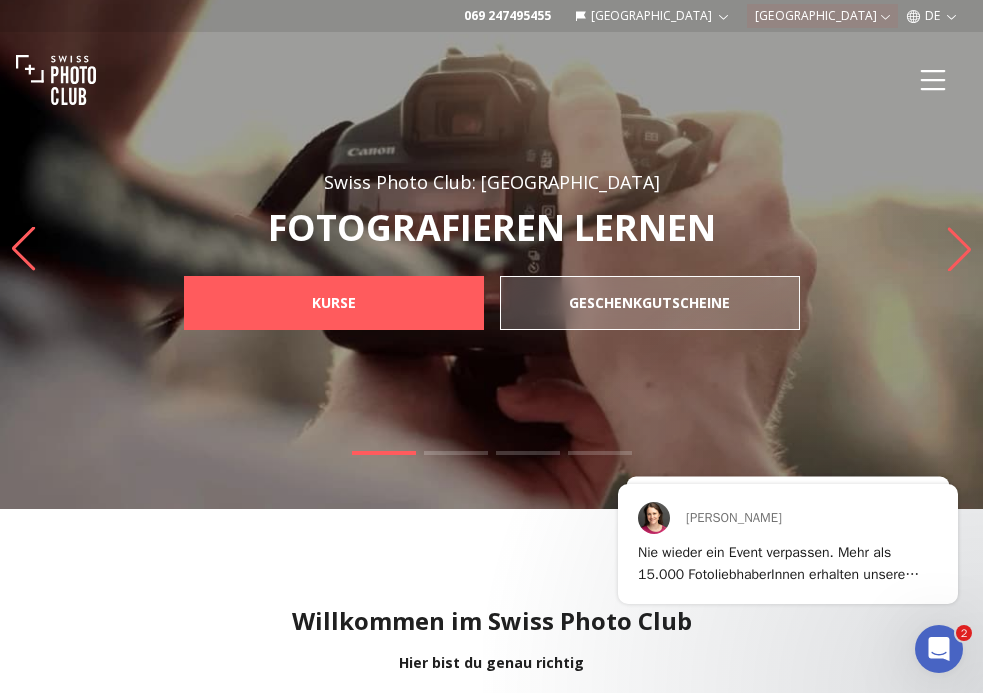 scroll, scrollTop: 18, scrollLeft: 0, axis: vertical 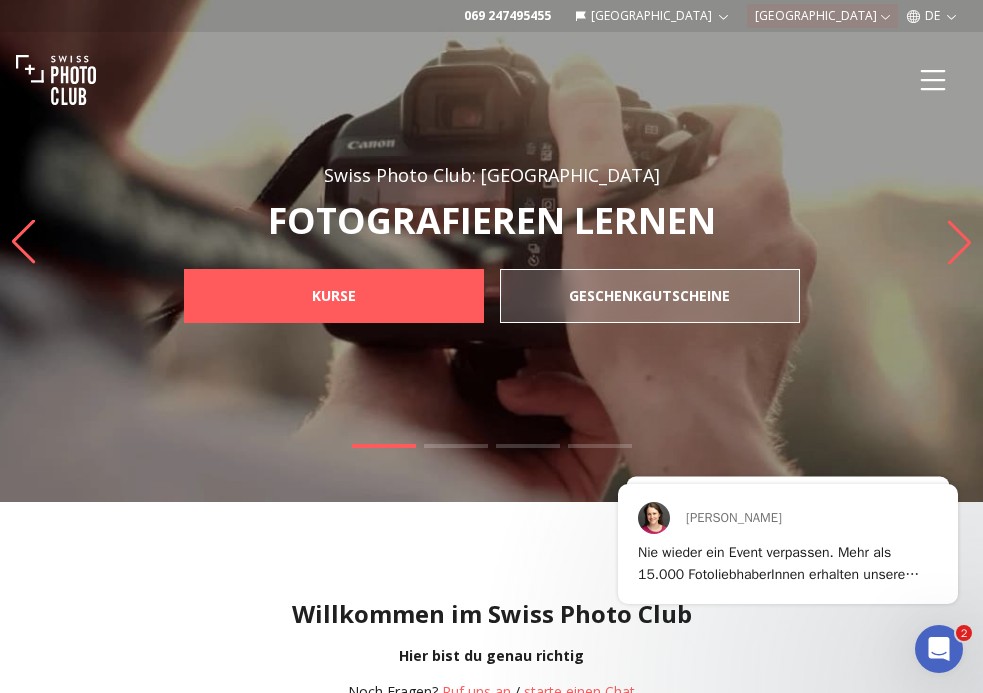 click at bounding box center [491, 242] 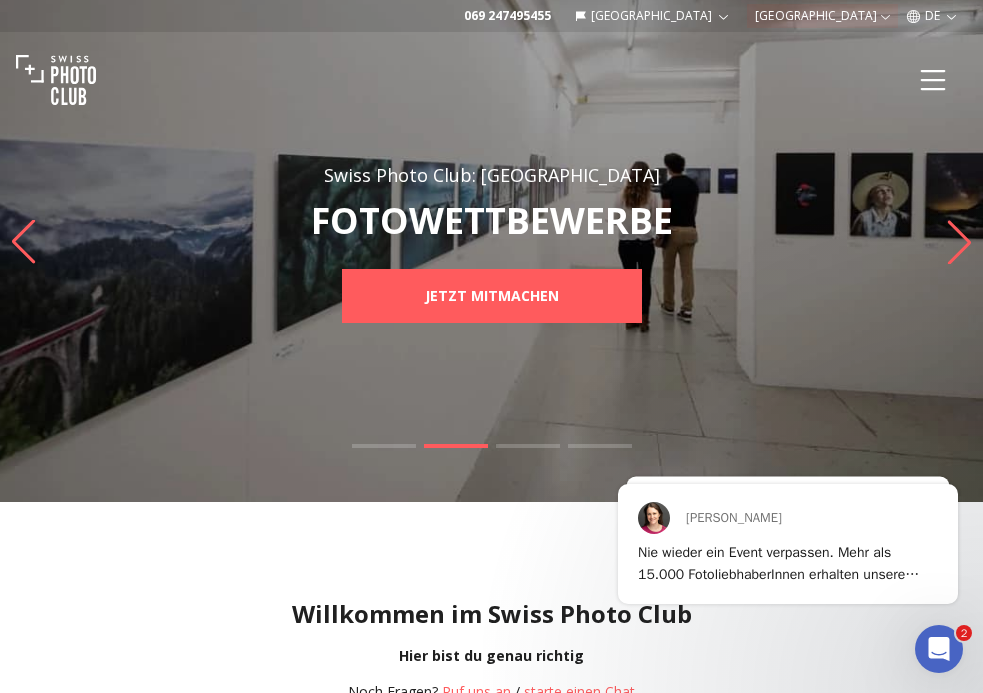 click 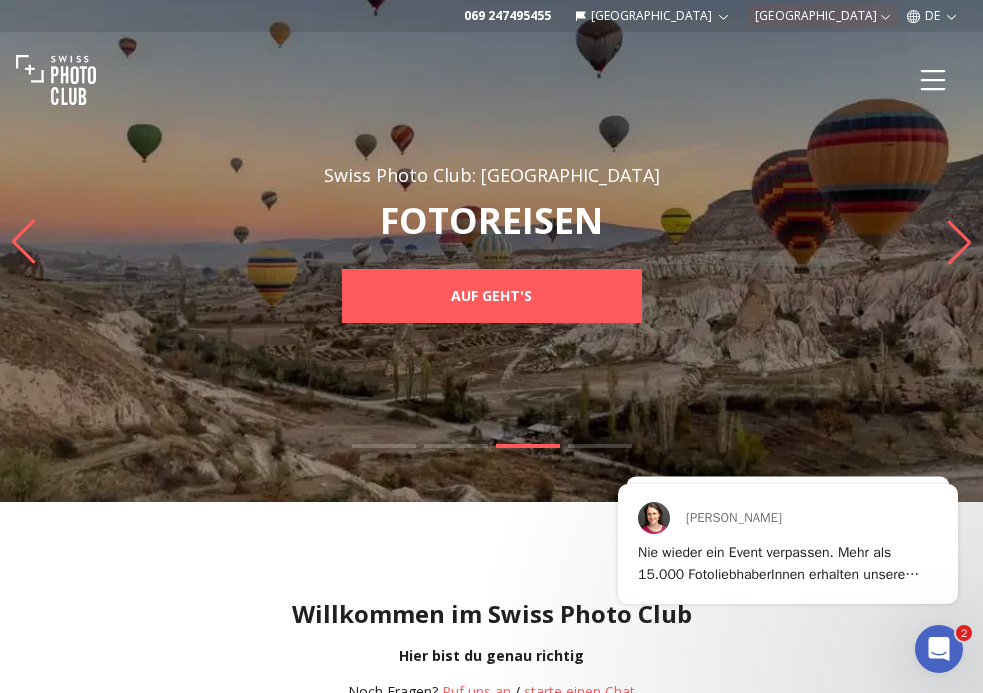 click 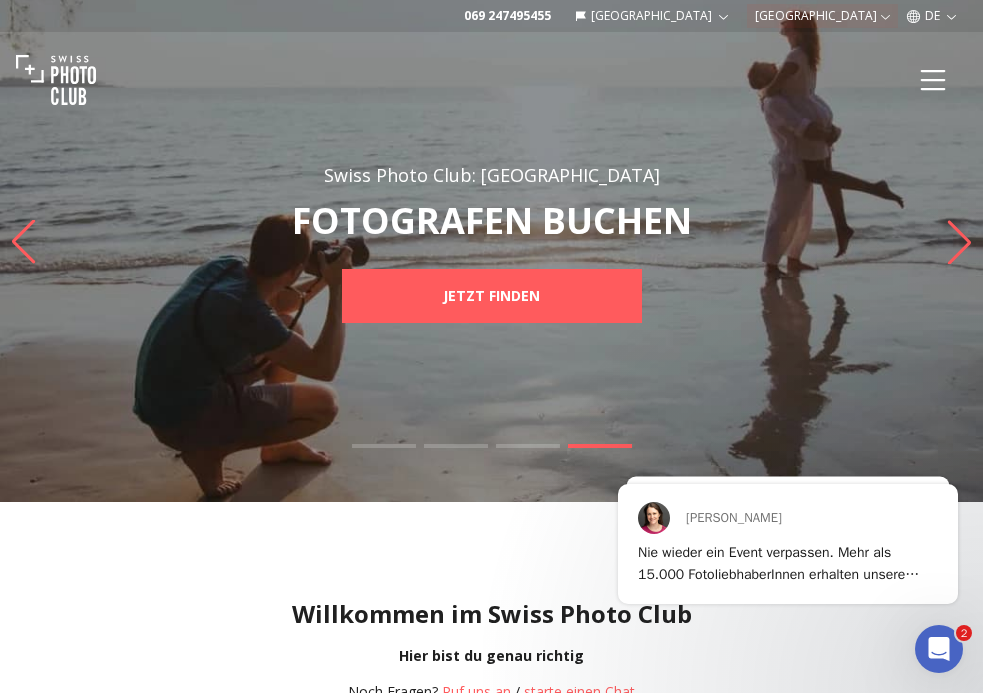 click 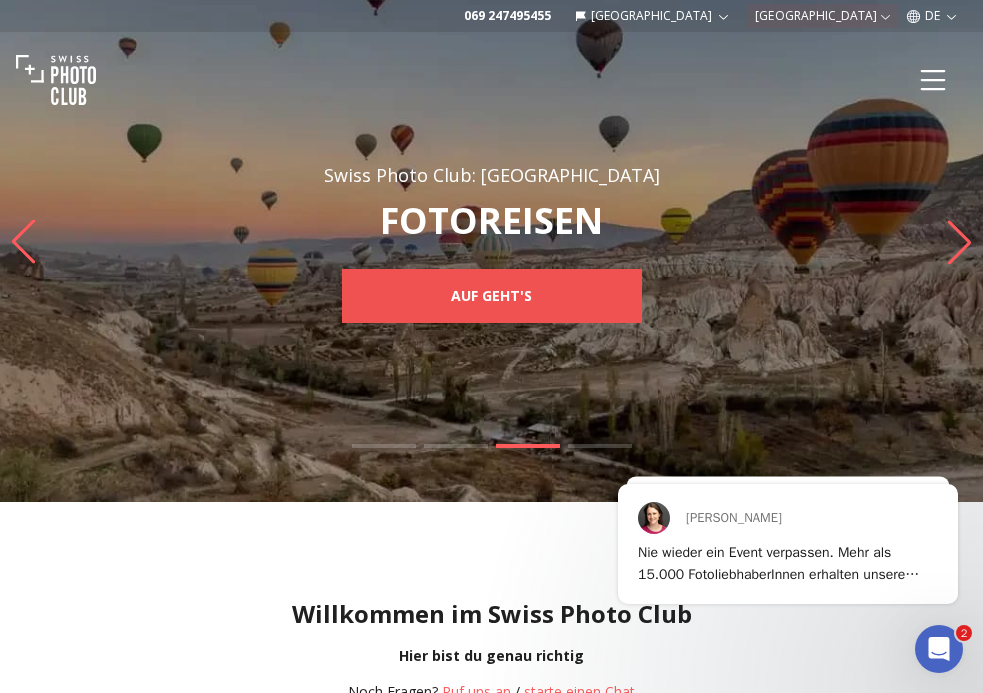 click on "AUF GEHT'S" at bounding box center (491, 296) 